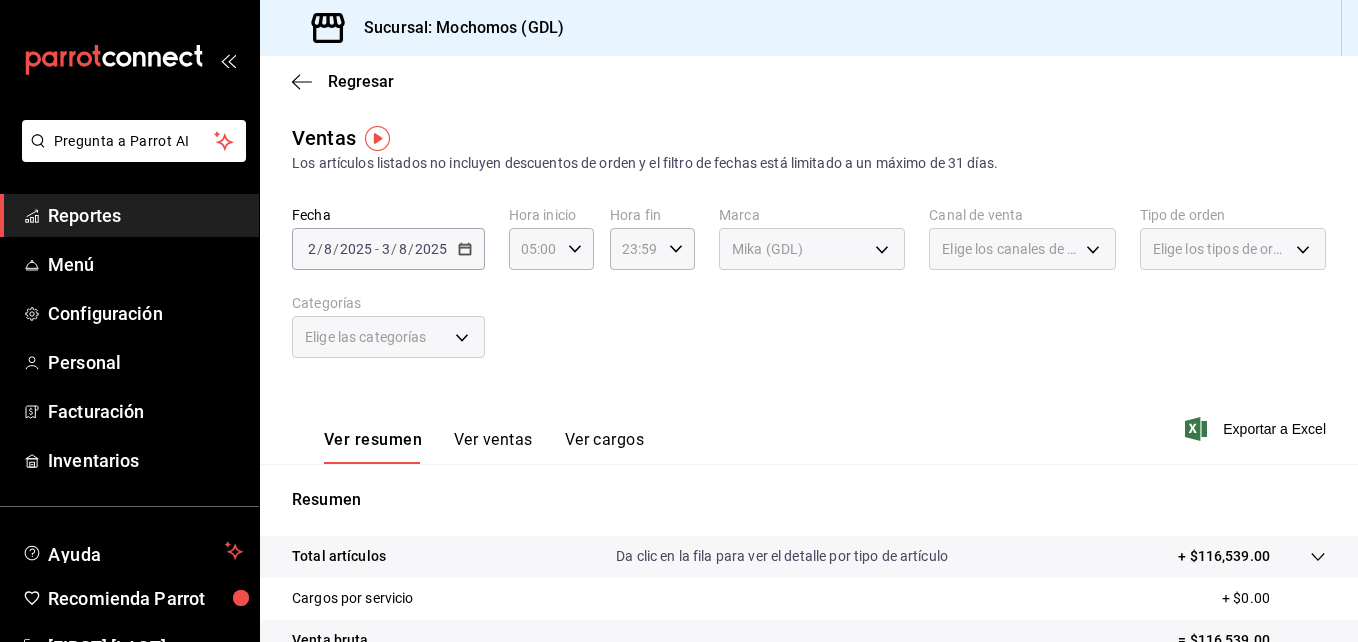 scroll, scrollTop: 0, scrollLeft: 0, axis: both 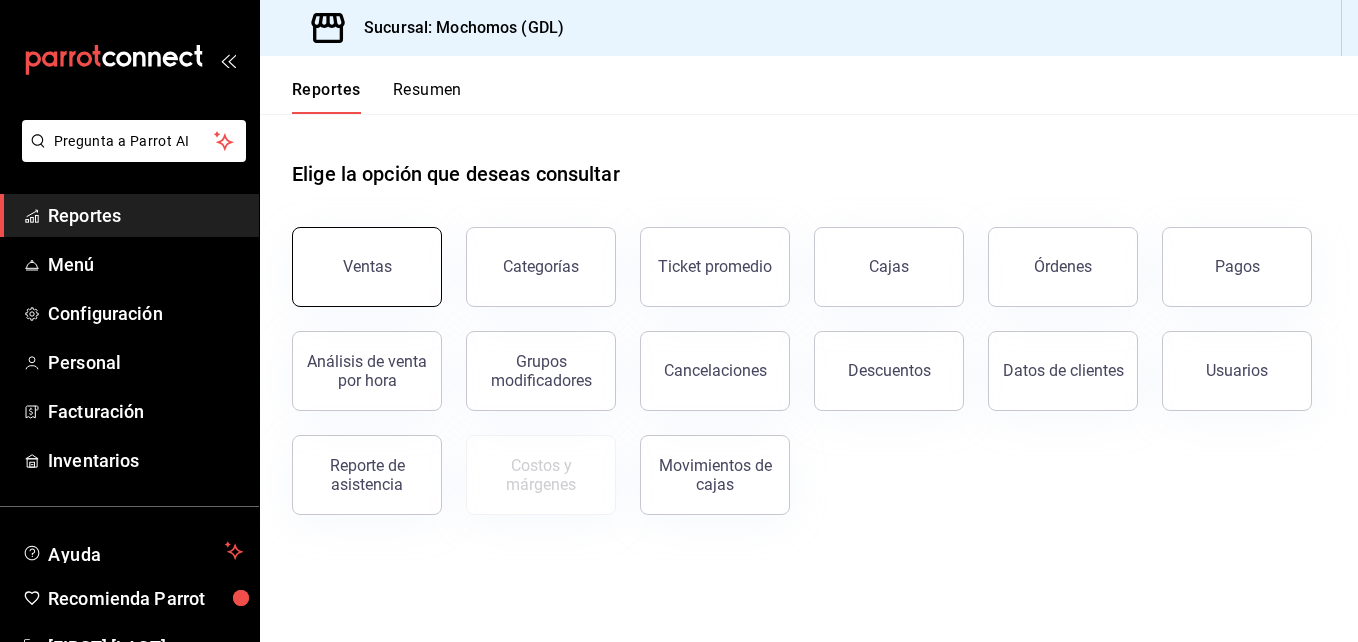 click on "Ventas" at bounding box center [367, 267] 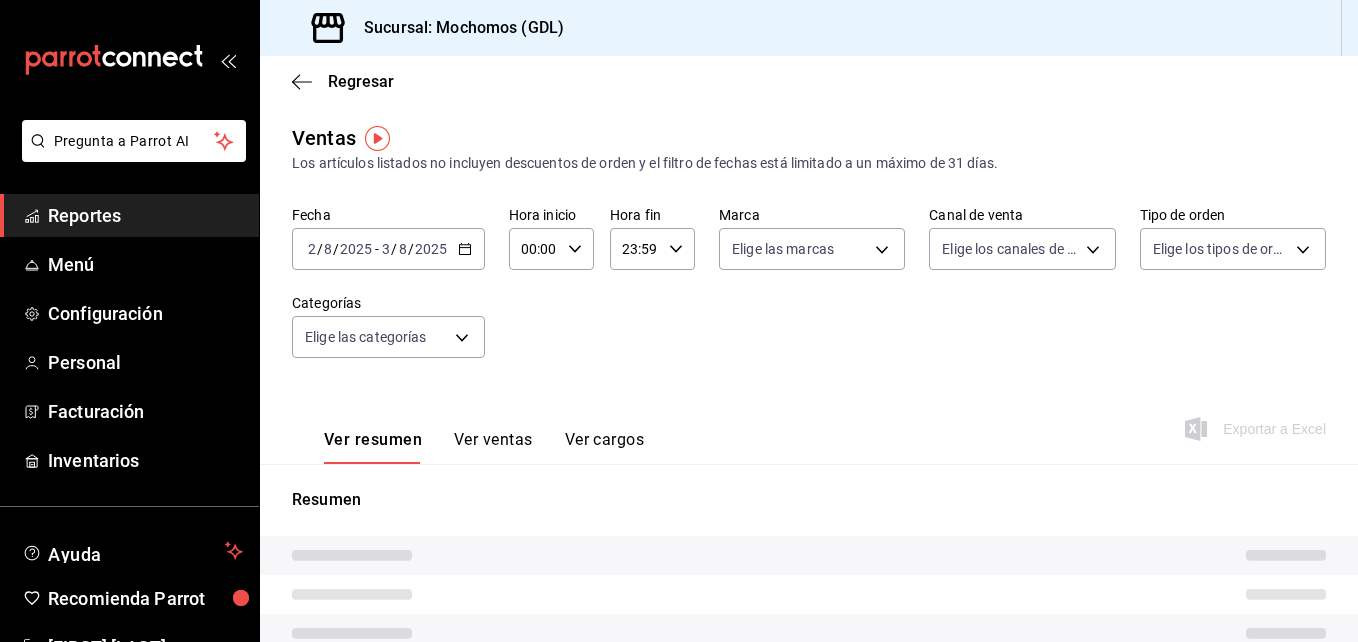 type on "05:00" 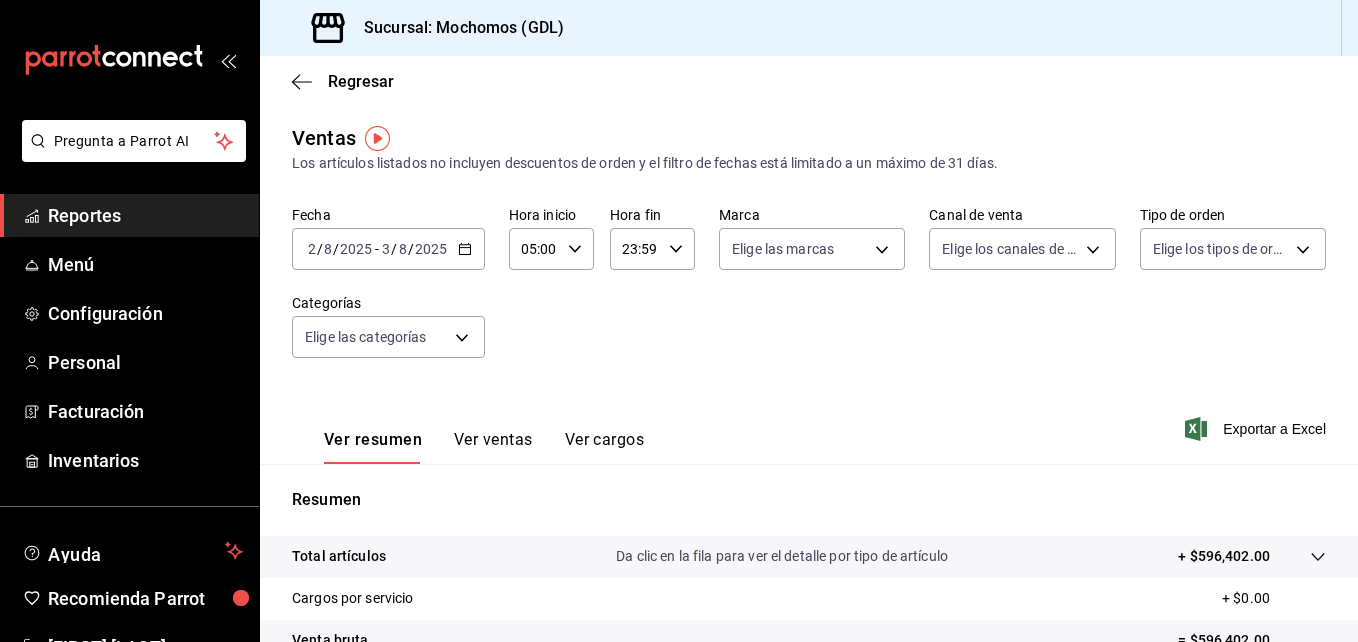 click 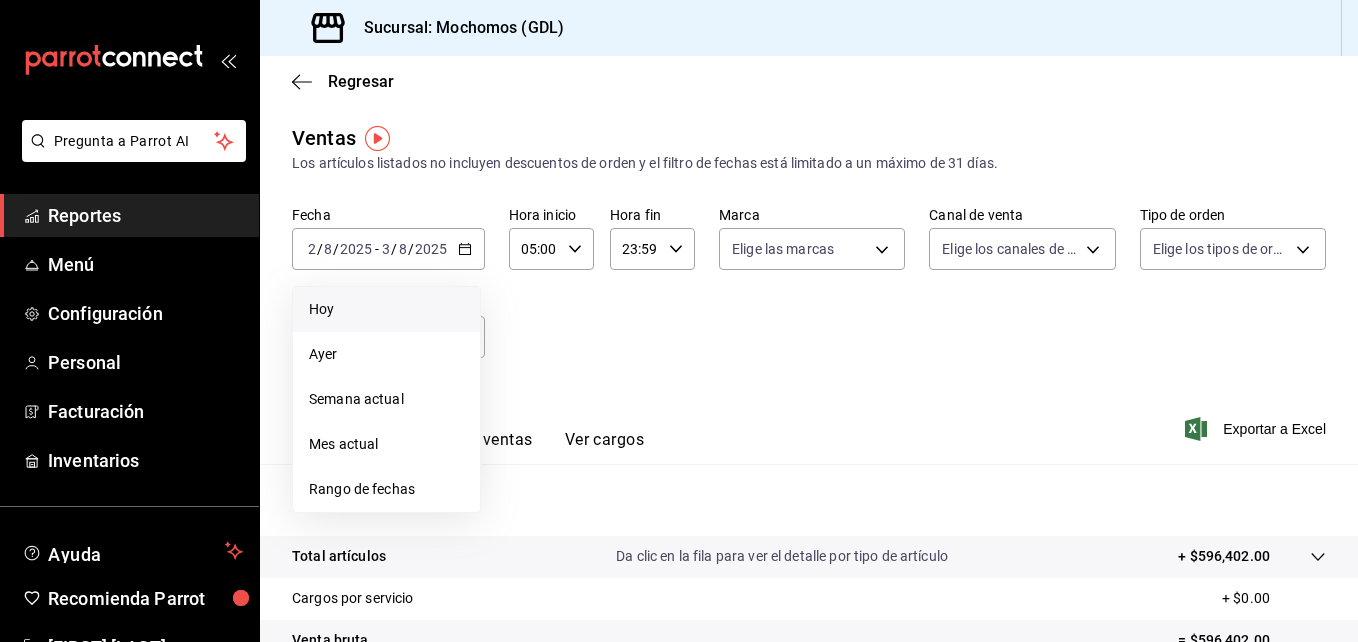 click on "Hoy" at bounding box center (386, 309) 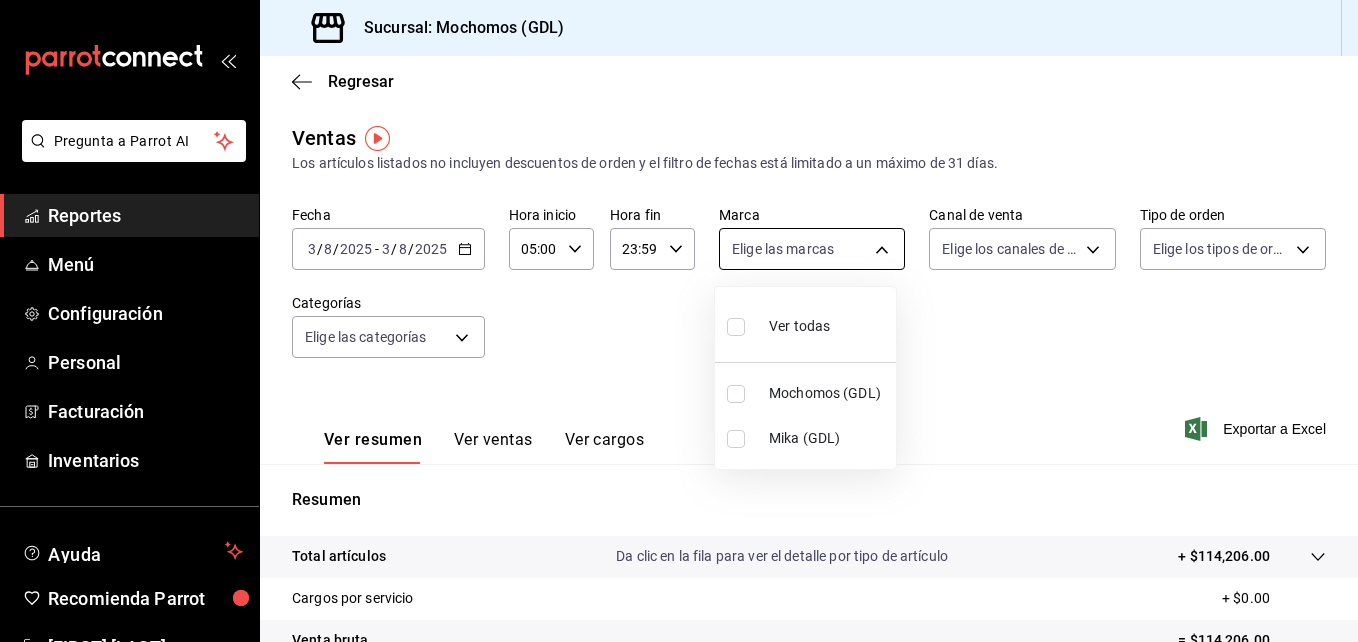 click on "Pregunta a Parrot AI Reportes   Menú   Configuración   Personal   Facturación   Inventarios   Ayuda Recomienda Parrot   [FIRST] [LAST]   Sugerir nueva función   Sucursal: Mochomos ([CITY]) Regresar Ventas Los artículos listados no incluyen descuentos de orden y el filtro de fechas está limitado a un máximo de 31 días. Fecha [DATE] [DATE] - [DATE] [DATE] Hora inicio 05:00 Hora inicio Hora fin 23:59 Hora fin Marca Elige las marcas Canal de venta Elige los canales de venta Tipo de orden Elige los tipos de orden Categorías Elige las categorías Ver resumen Ver ventas Ver cargos Exportar a Excel Resumen Total artículos Da clic en la fila para ver el detalle por tipo de artículo + $114,206.00 Cargos por servicio + $0.00 Venta bruta = $114,206.00 Descuentos totales - $0.00 Certificados de regalo - $0.00 Venta total = $114,206.00 Impuestos - $15,752.55 Venta neta = $98,453.45 Pregunta a Parrot AI Reportes   Menú   Configuración   Personal   Facturación   Inventarios   Ayuda   [FIRST] [LAST]" at bounding box center (679, 321) 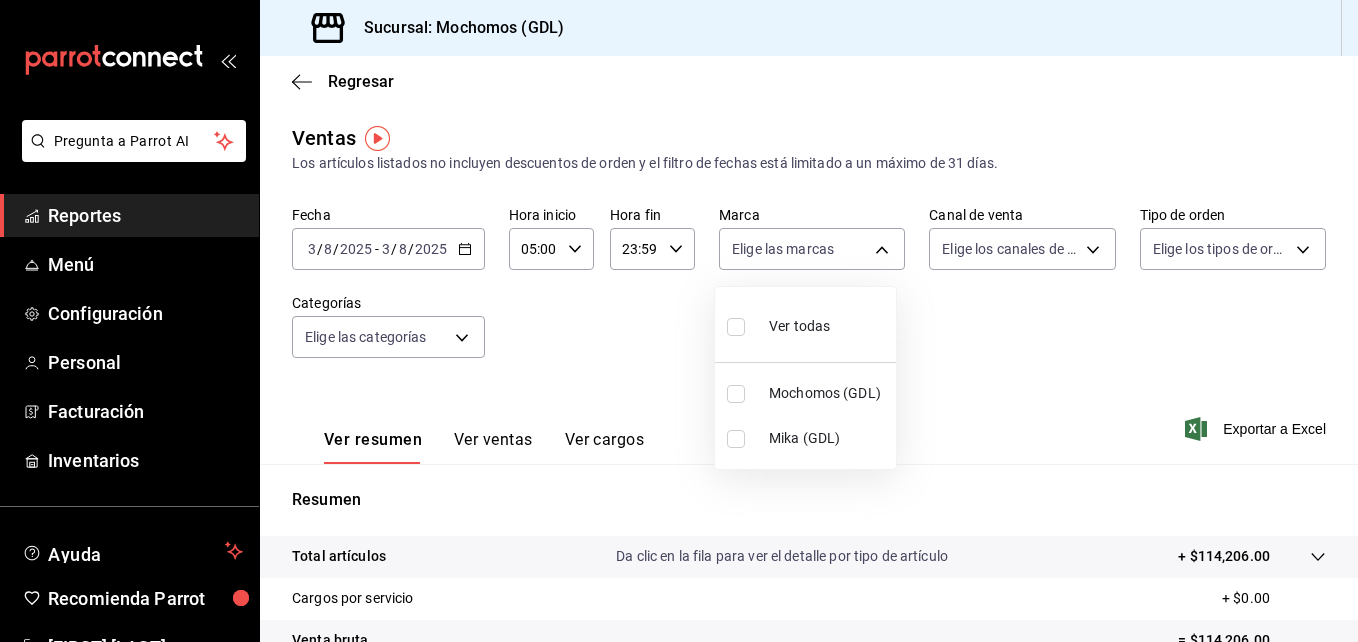 click on "Mika (GDL)" at bounding box center [828, 438] 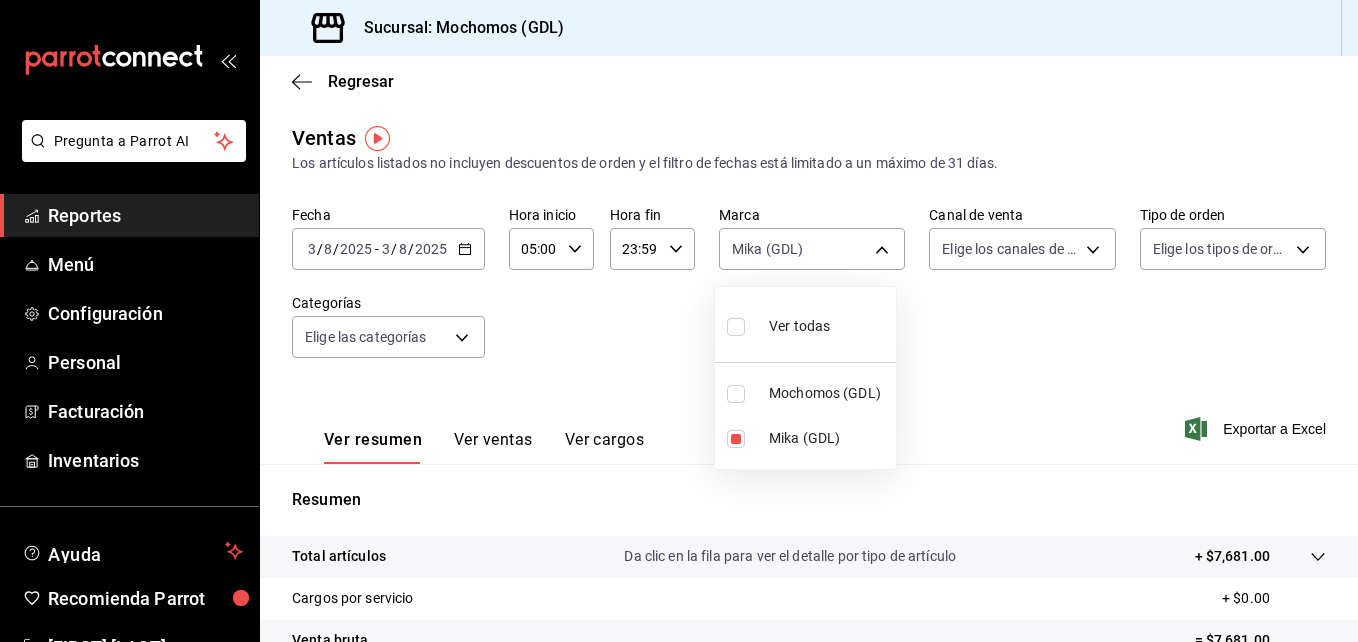 click at bounding box center [679, 321] 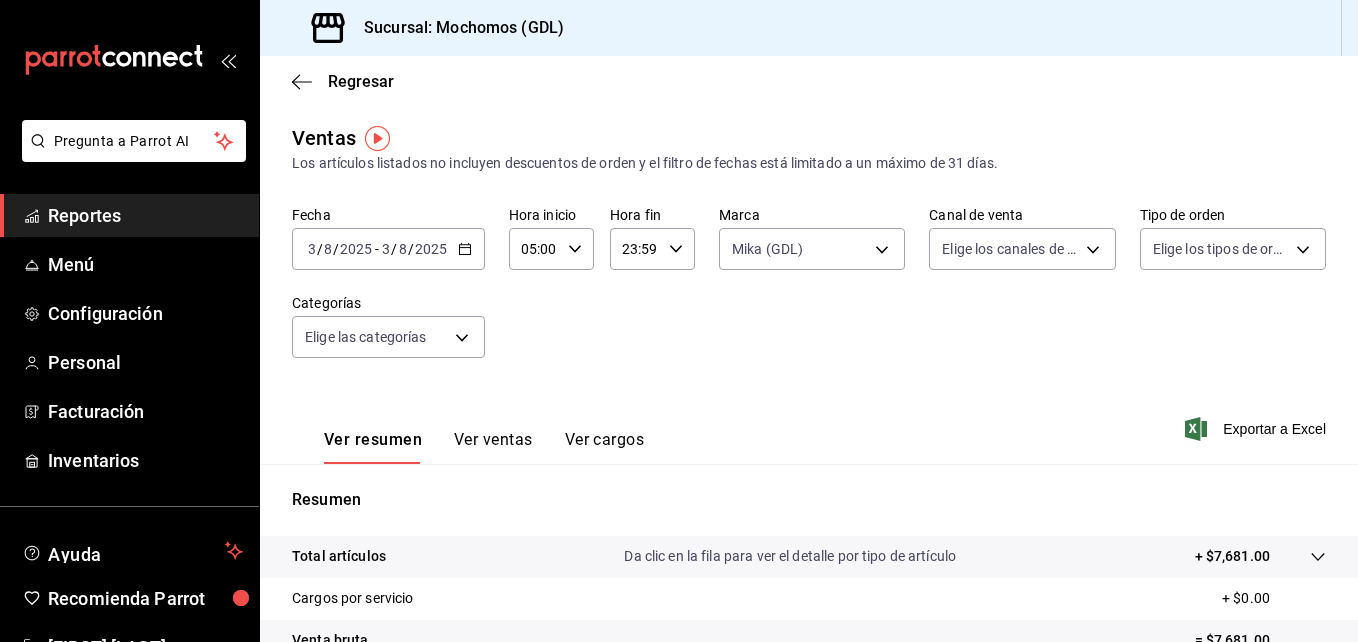 click 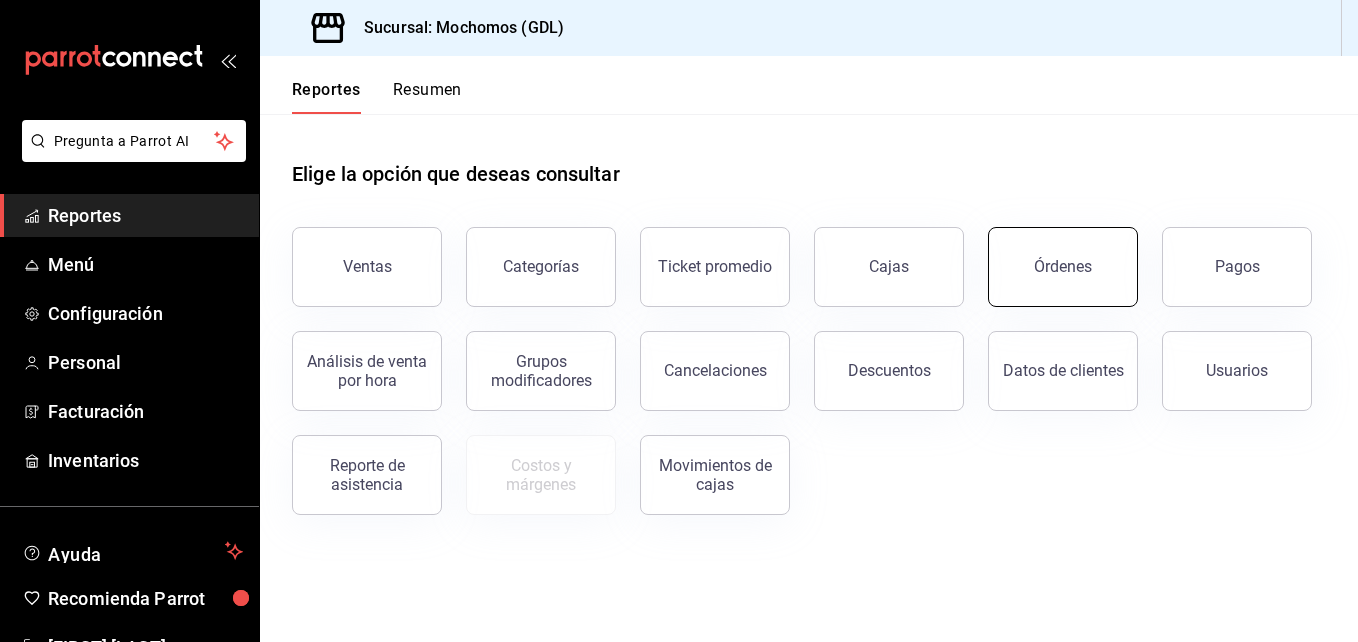 click on "Órdenes" at bounding box center [1063, 267] 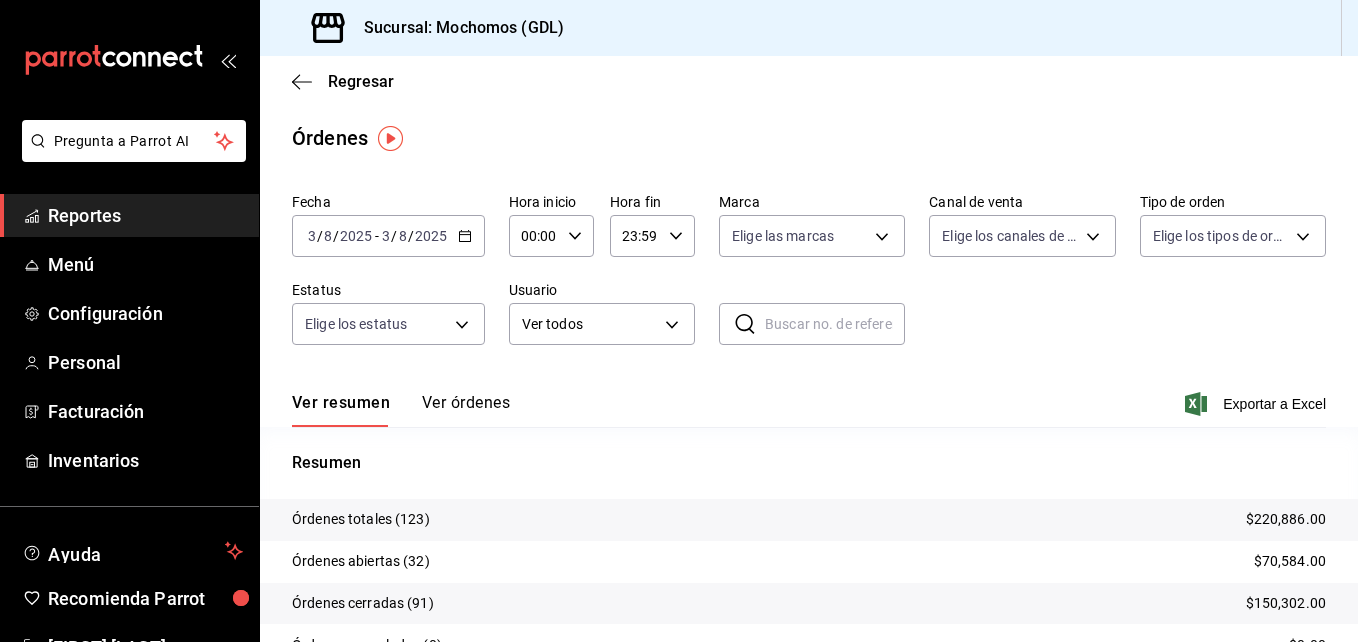 click on "00:00 Hora inicio" at bounding box center (551, 236) 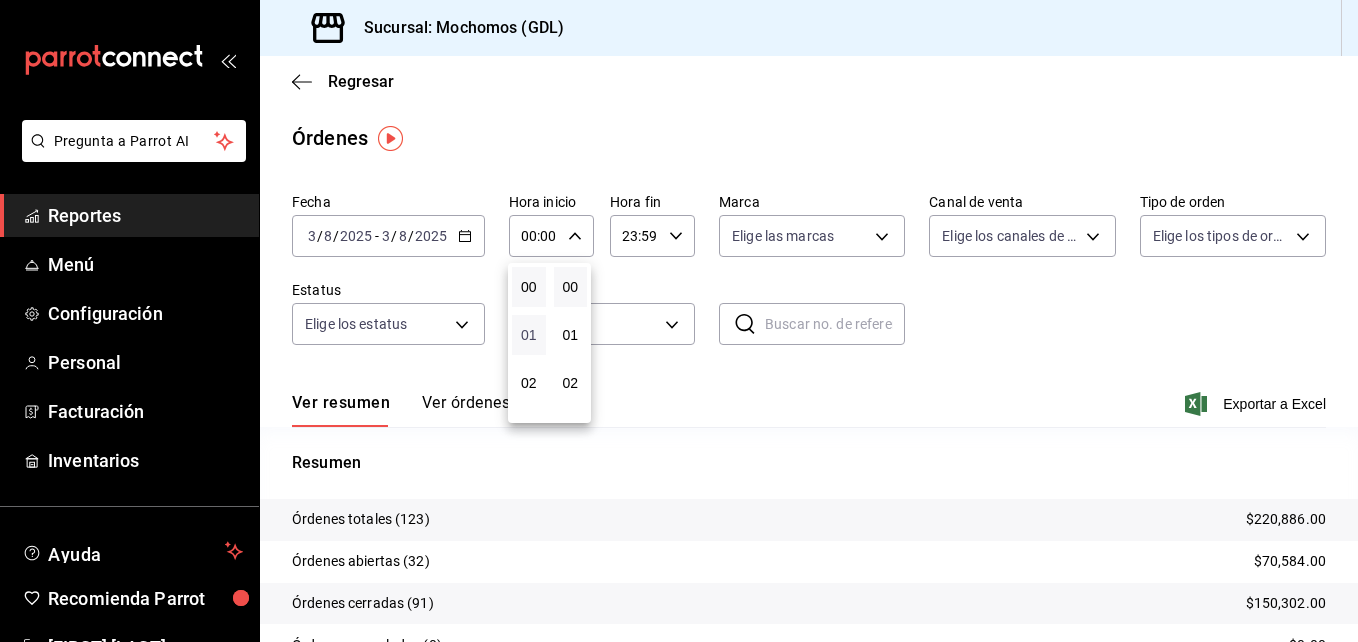 click on "01" at bounding box center [529, 335] 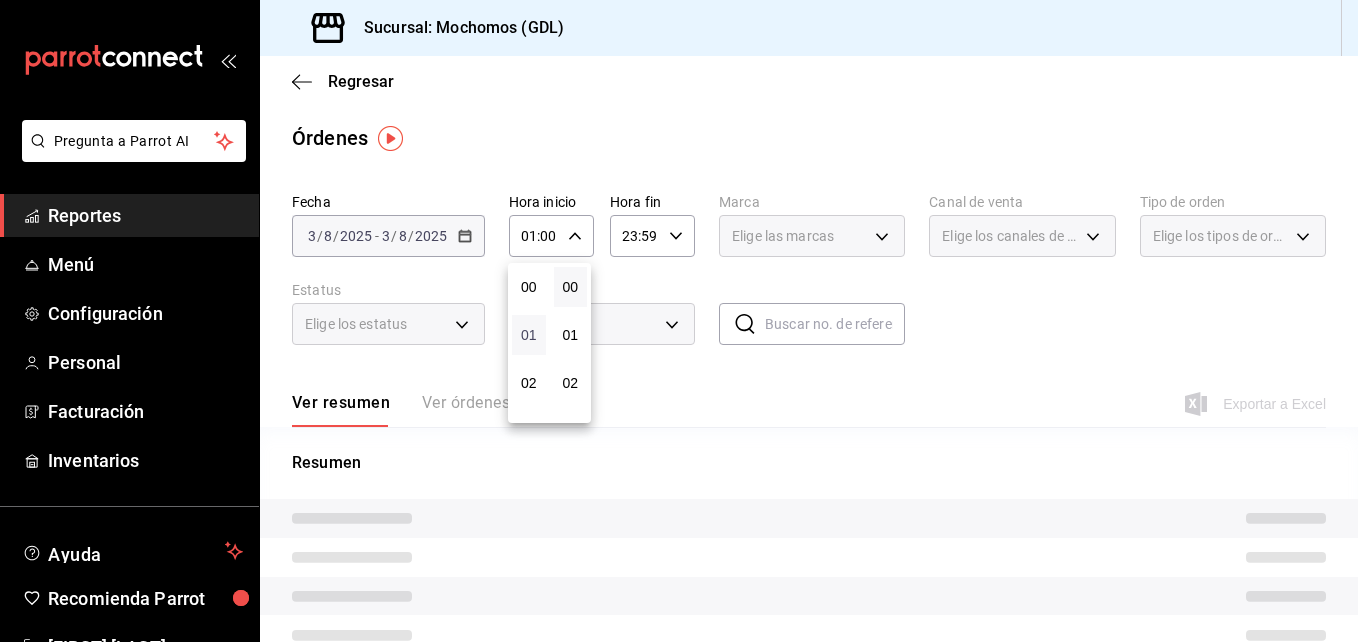 type 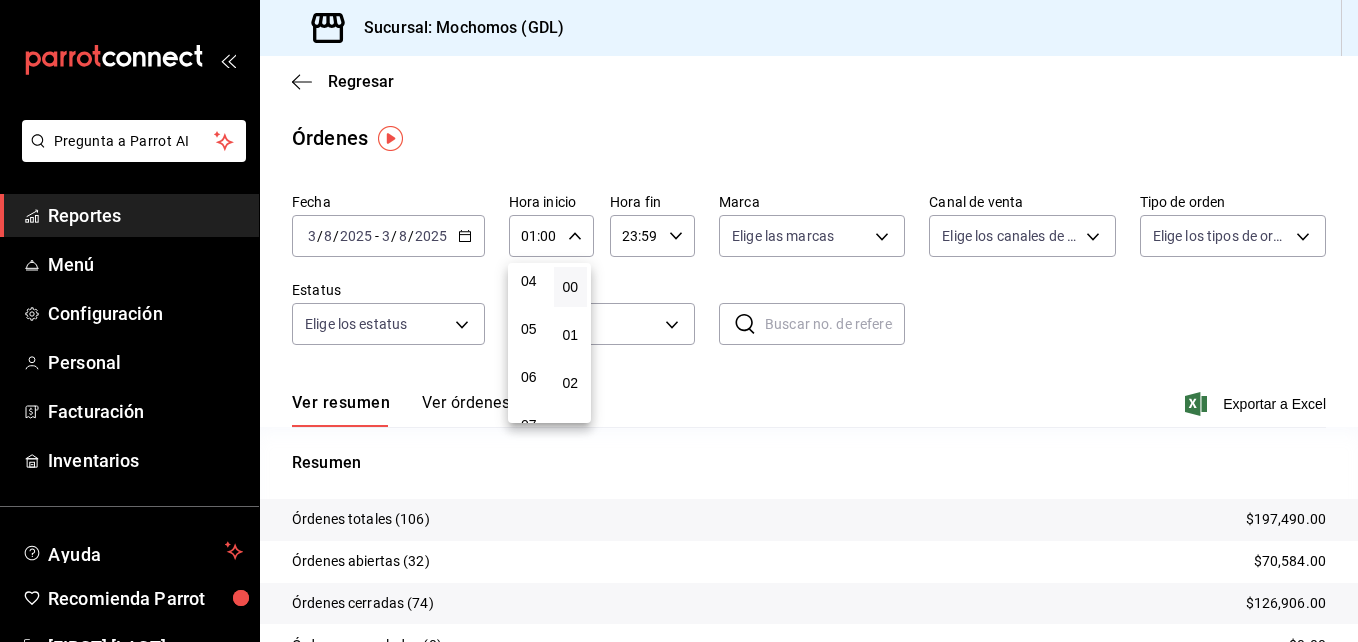scroll, scrollTop: 200, scrollLeft: 0, axis: vertical 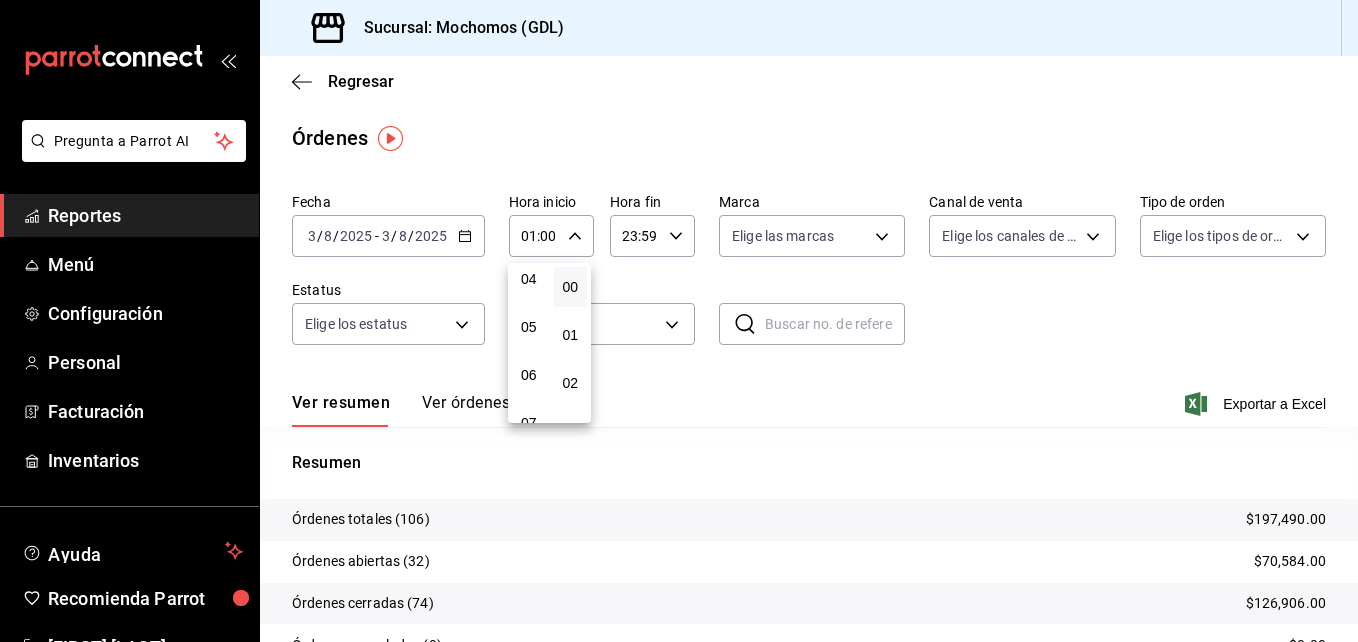 click on "05" at bounding box center [529, 327] 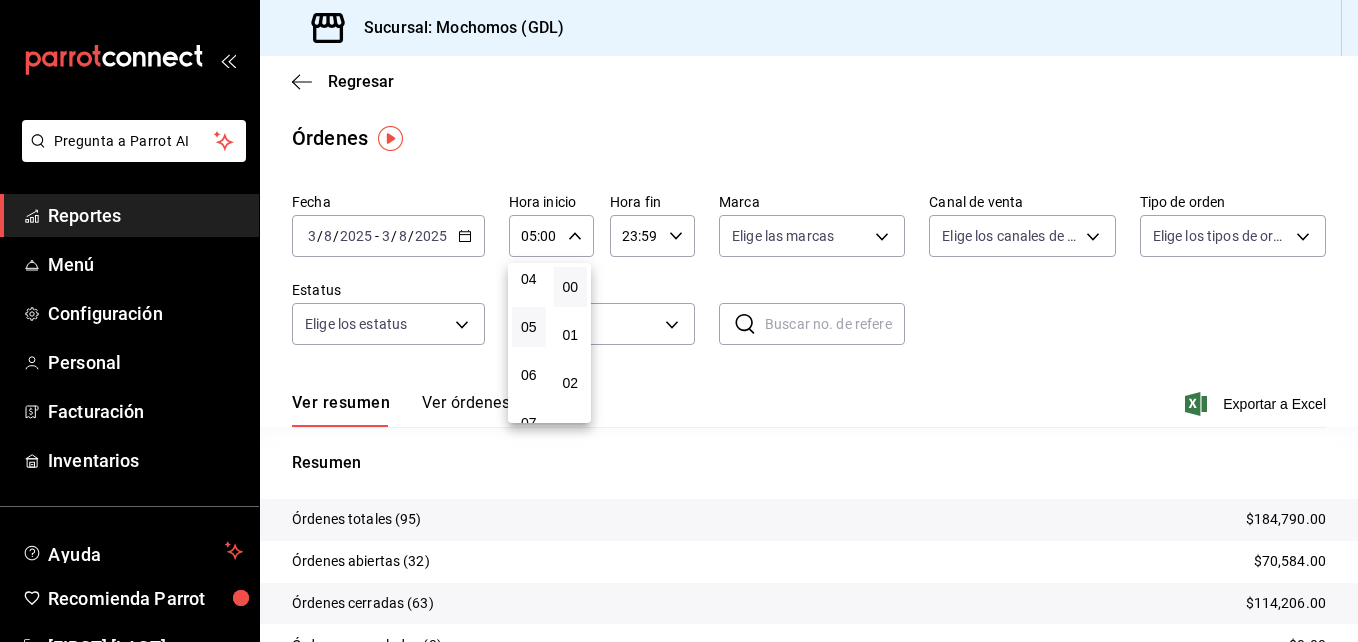 click on "05" at bounding box center [529, 327] 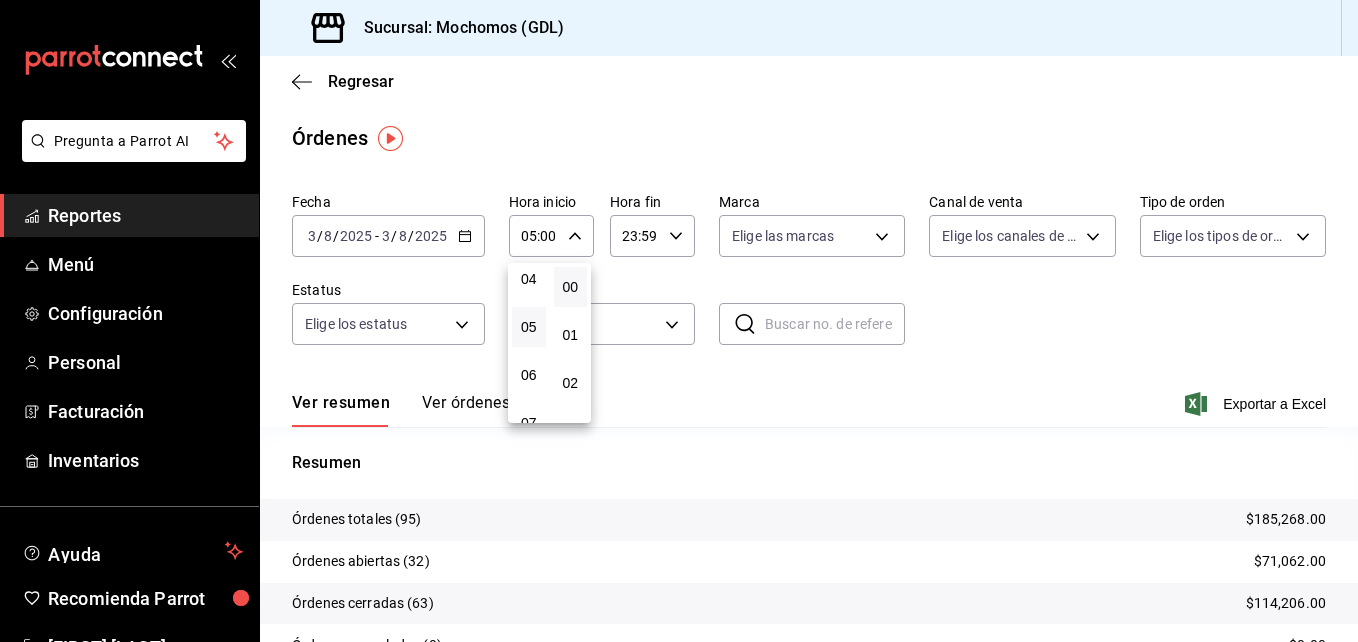 click at bounding box center [679, 321] 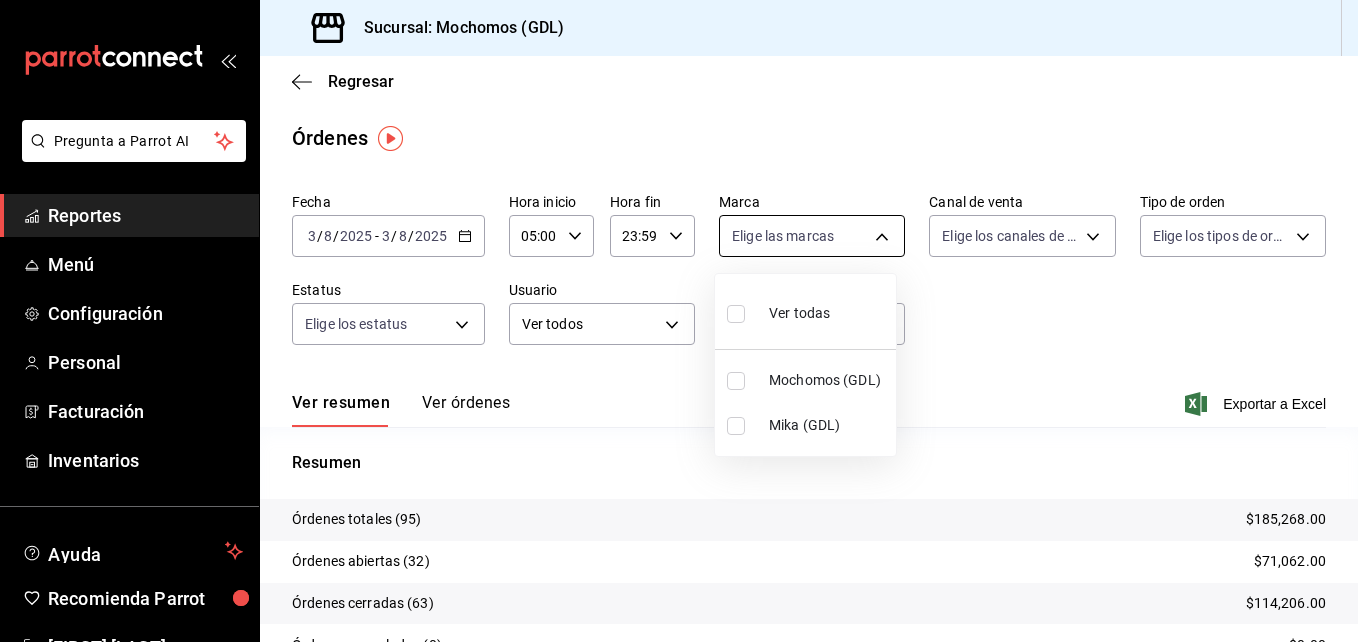 click on "Pregunta a Parrot AI Reportes   Menú   Configuración   Personal   Facturación   Inventarios   Ayuda Recomienda Parrot   [FIRST] [LAST]   Sugerir nueva función   Sucursal: Mochomos ([CITY]) Regresar Órdenes Fecha [DATE] [DATE] - [DATE] [DATE] Hora inicio 05:00 Hora inicio Hora fin 23:59 Hora fin Marca Elige las marcas Canal de venta Elige los canales de venta Tipo de orden Elige los tipos de orden Estatus Elige los estatus Usuario Ver todos ALL ​ ​ Ver resumen Ver órdenes Exportar a Excel Resumen Órdenes totales (95) $185,268.00 Órdenes abiertas (32) $71,062.00 Órdenes cerradas (63) $114,206.00 Órdenes canceladas (0) $0.00 Órdenes negadas (0) $0.00 ¿Quieres ver el consumo promedio por orden y comensal? Ve al reporte de Ticket promedio Pregunta a Parrot AI Reportes   Menú   Configuración   Personal   Facturación   Inventarios   Ayuda Recomienda Parrot   [FIRST] [LAST]   Sugerir nueva función   GANA 1 MES GRATIS EN TU SUSCRIPCIÓN AQUÍ Ver video tutorial Ir a video Ver todas" at bounding box center (679, 321) 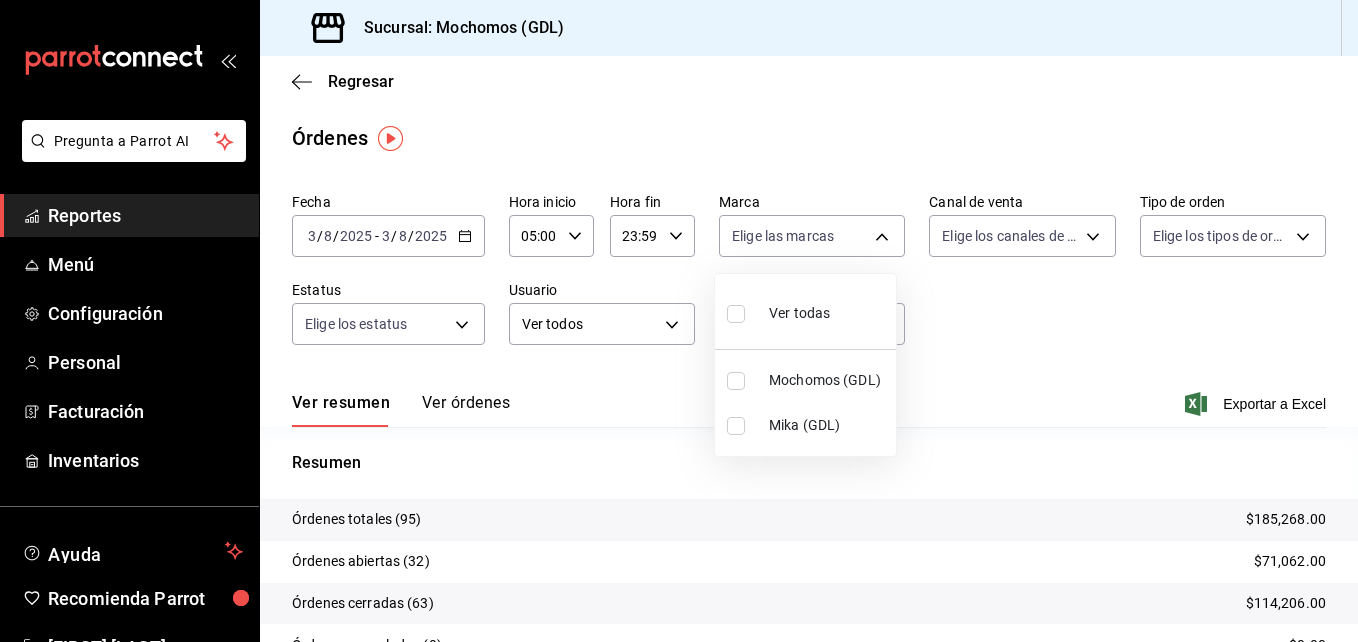 click at bounding box center (736, 426) 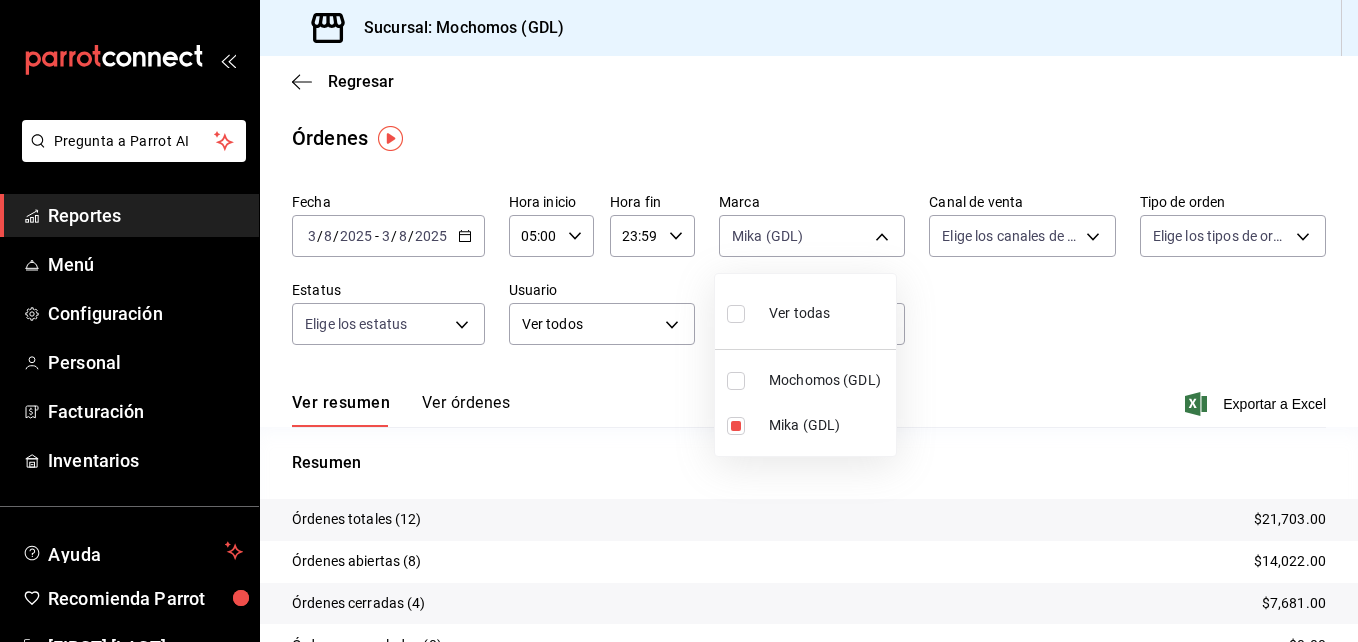 click at bounding box center (679, 321) 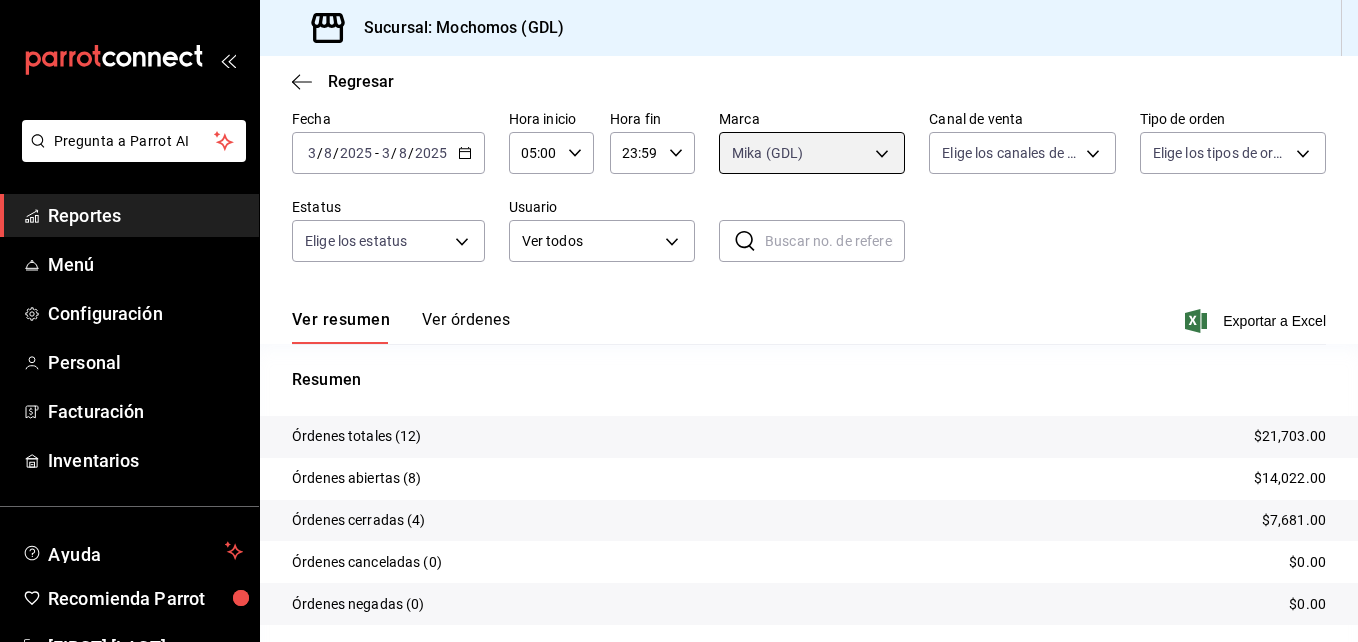 scroll, scrollTop: 143, scrollLeft: 0, axis: vertical 